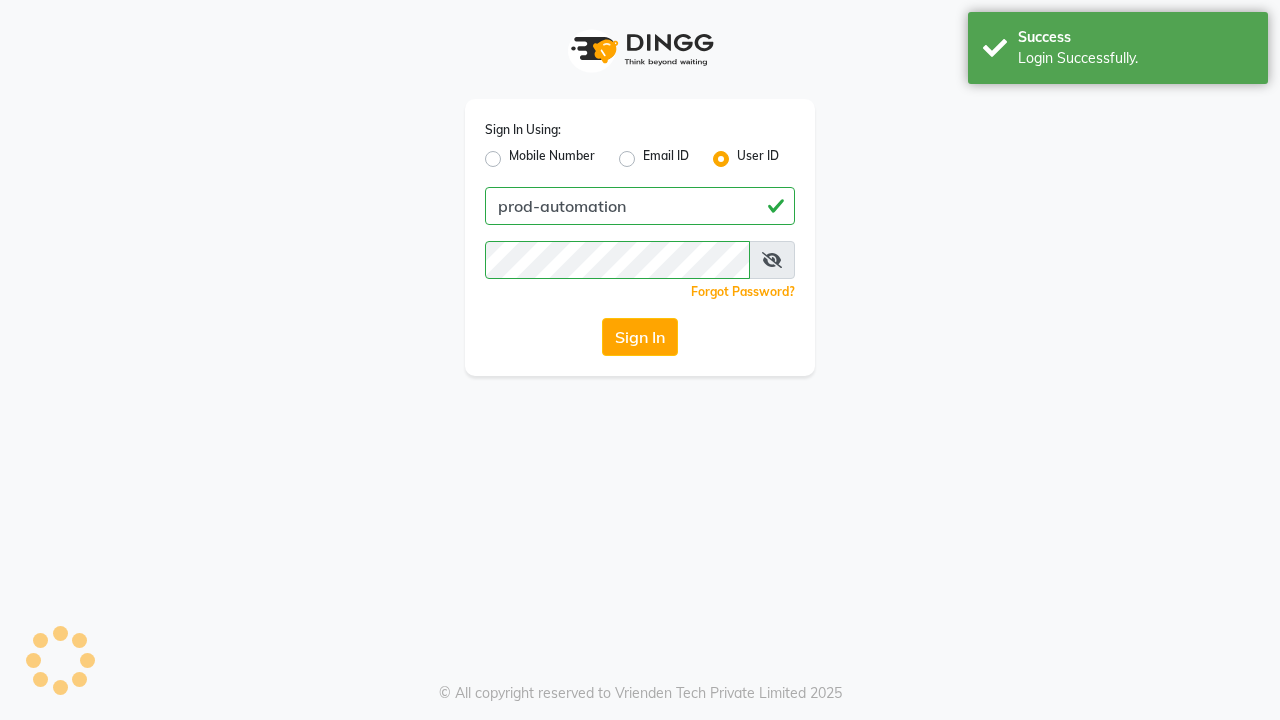 scroll, scrollTop: 0, scrollLeft: 0, axis: both 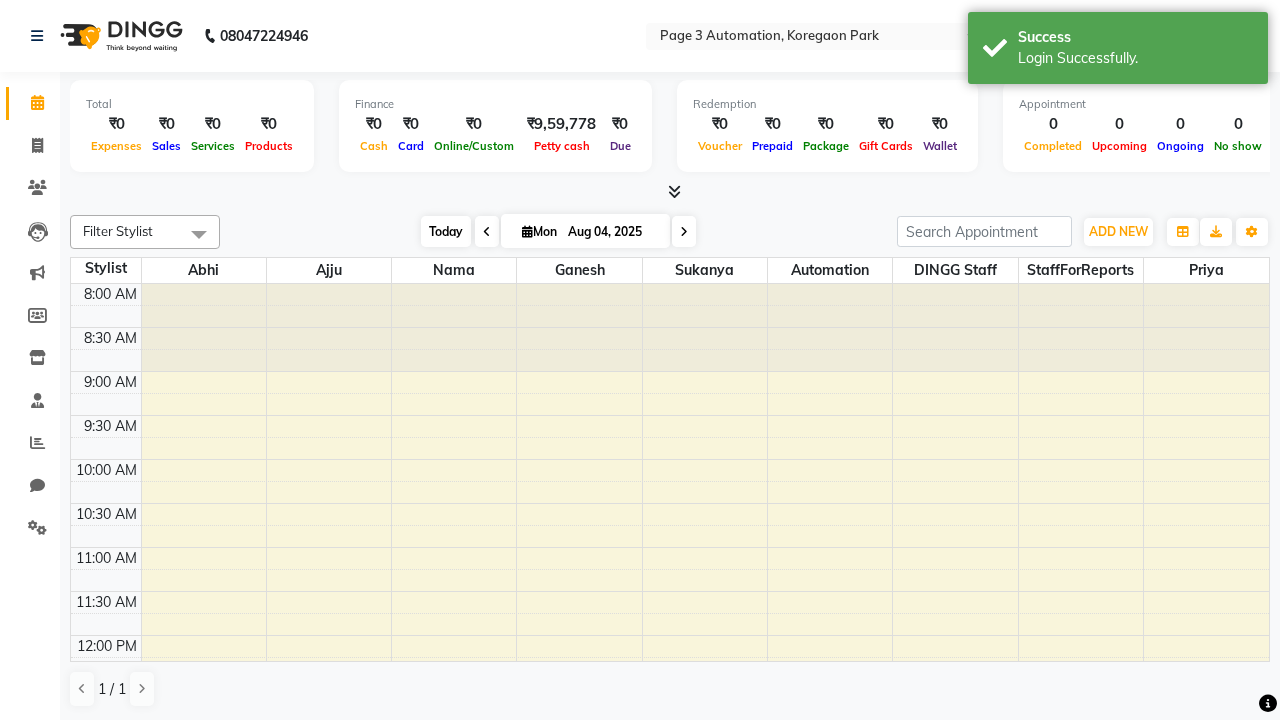 click on "Today" at bounding box center [446, 231] 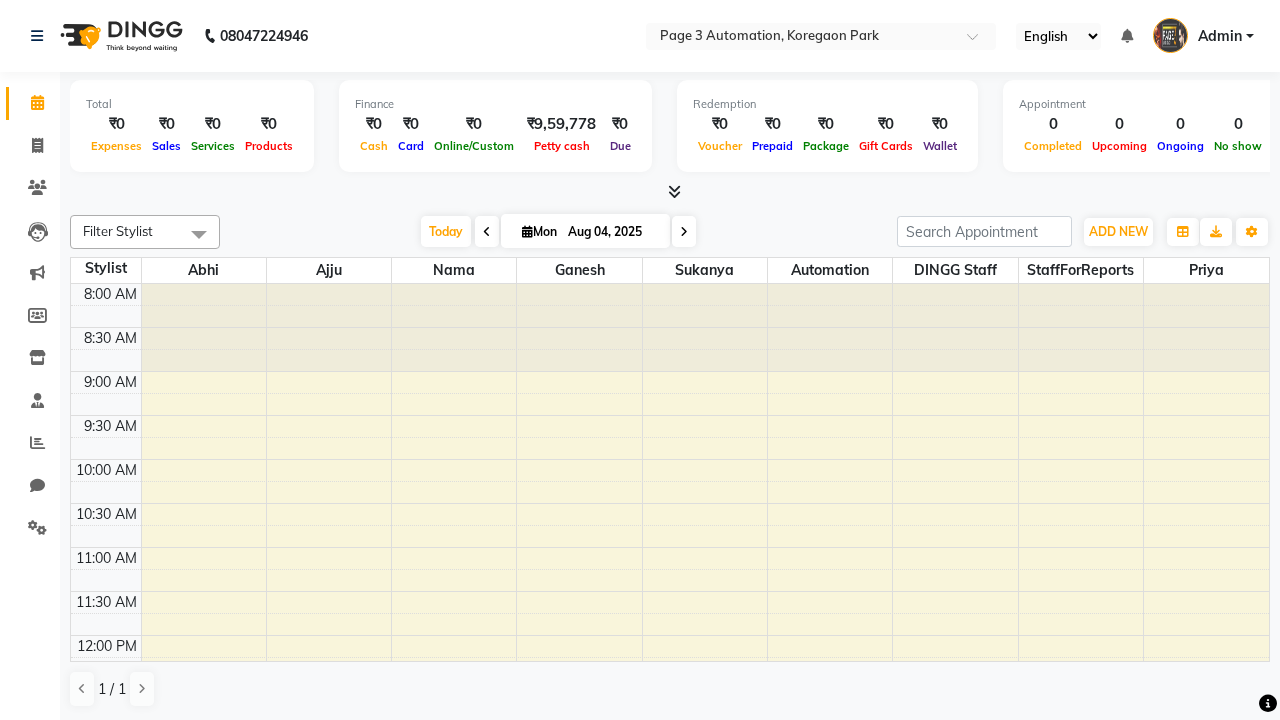 click at bounding box center [684, 232] 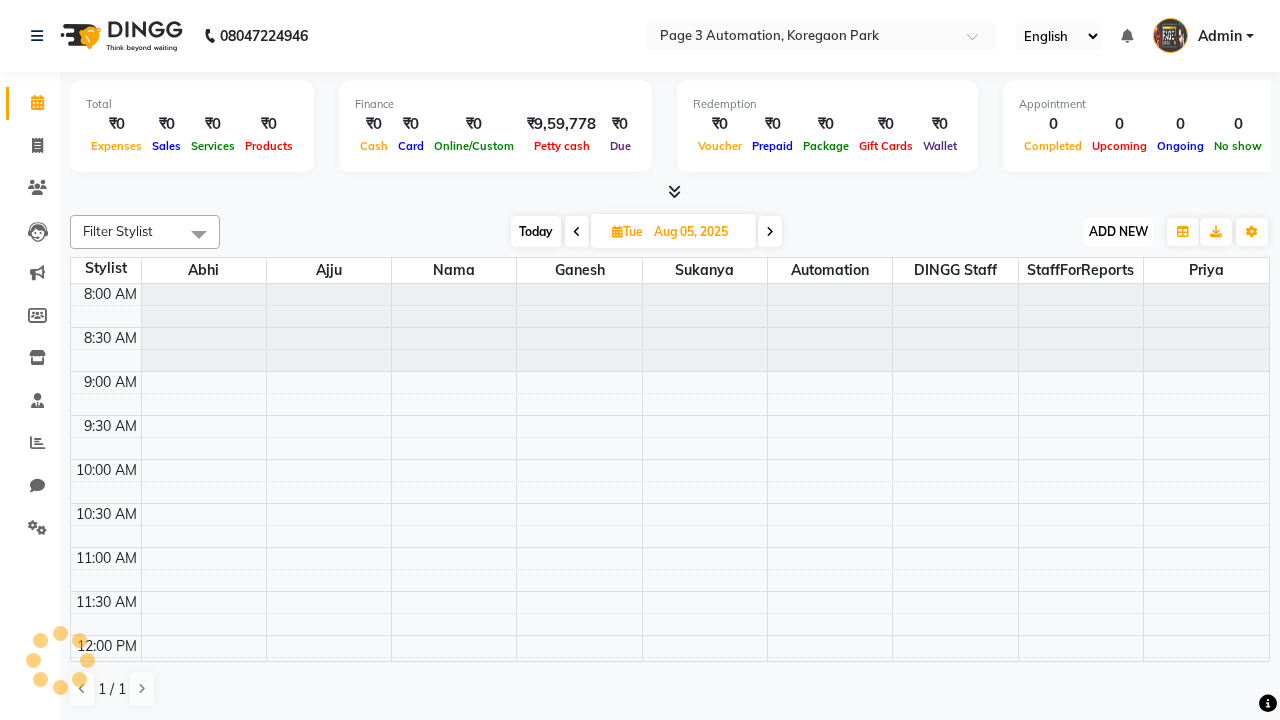 click on "ADD NEW" at bounding box center (1118, 231) 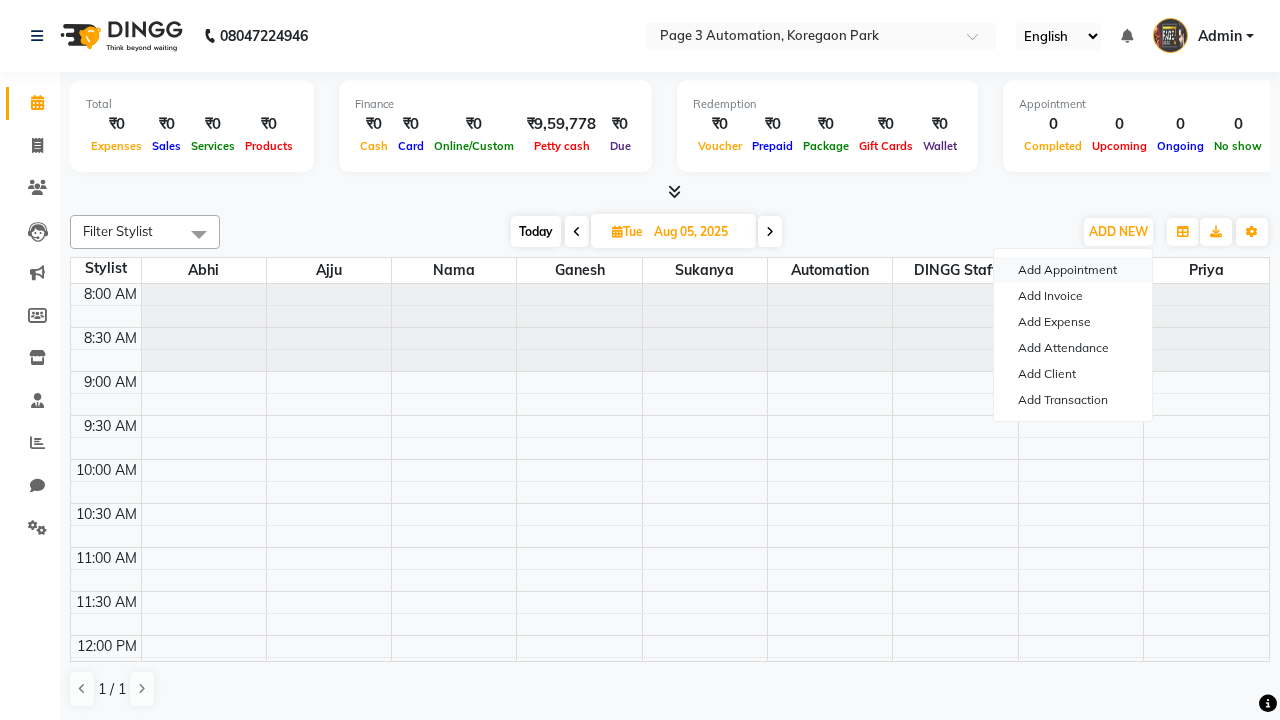 click on "Add Appointment" at bounding box center [1073, 270] 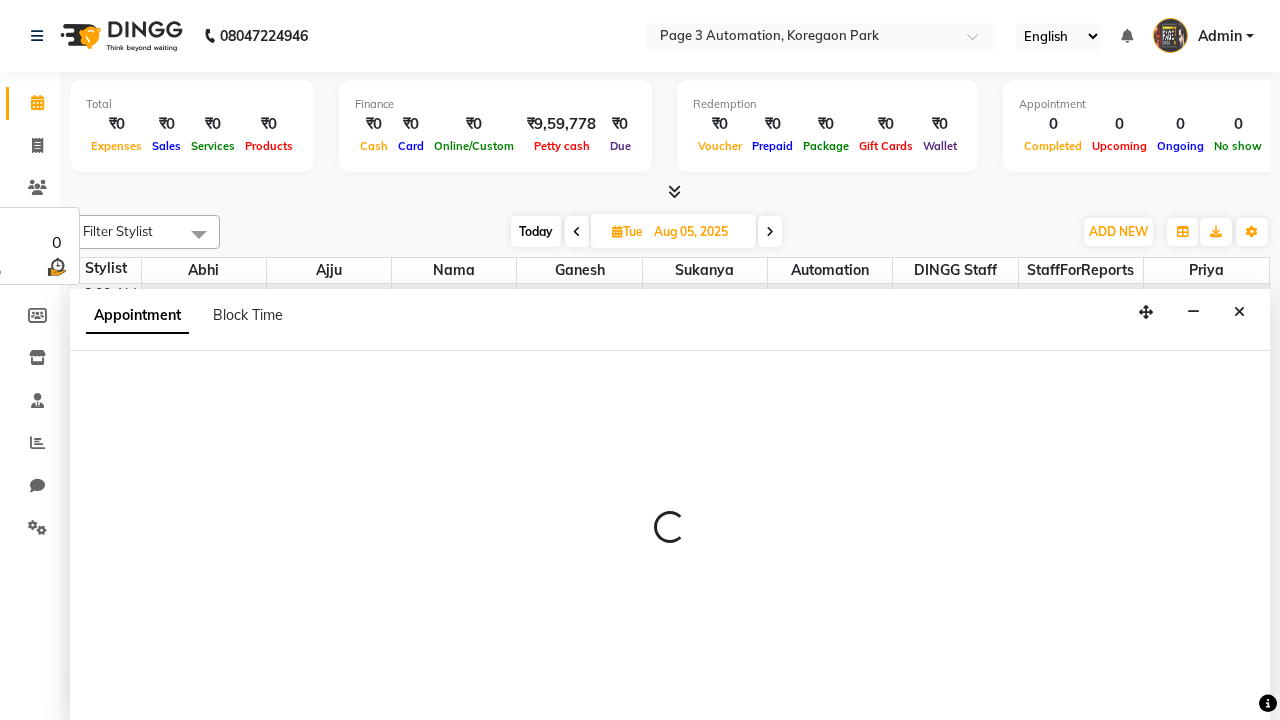 select on "tentative" 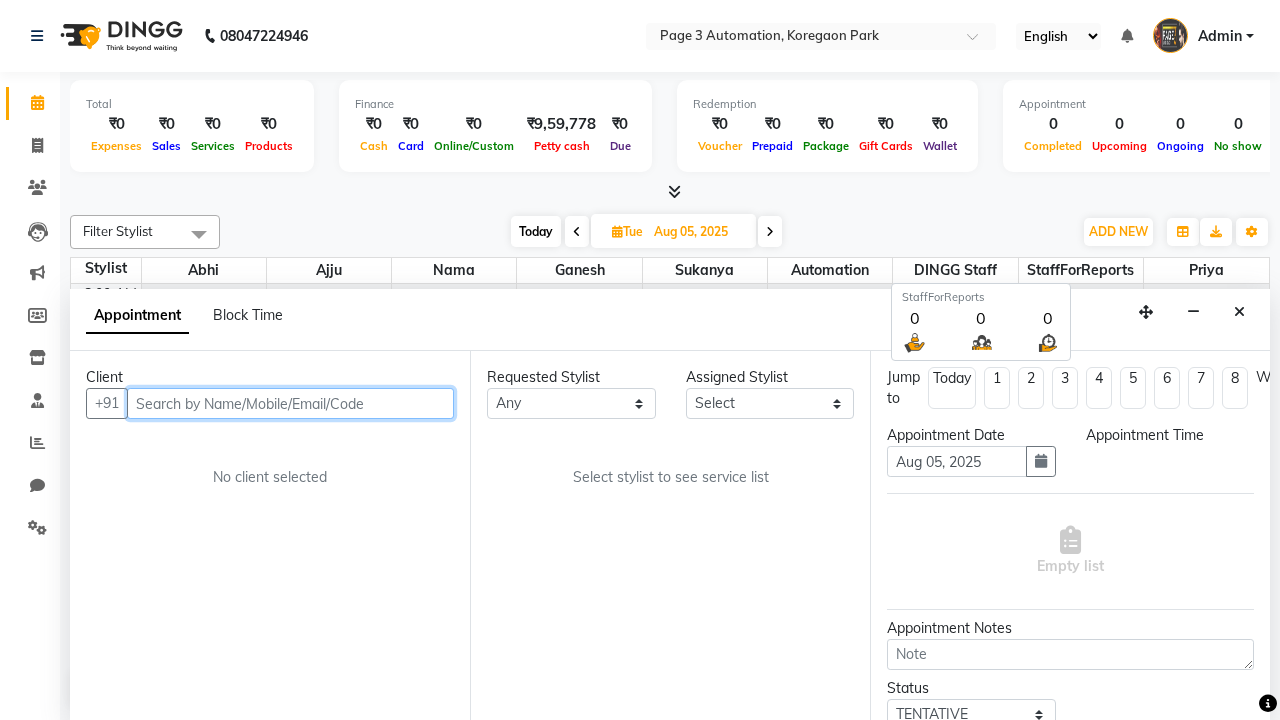 select on "540" 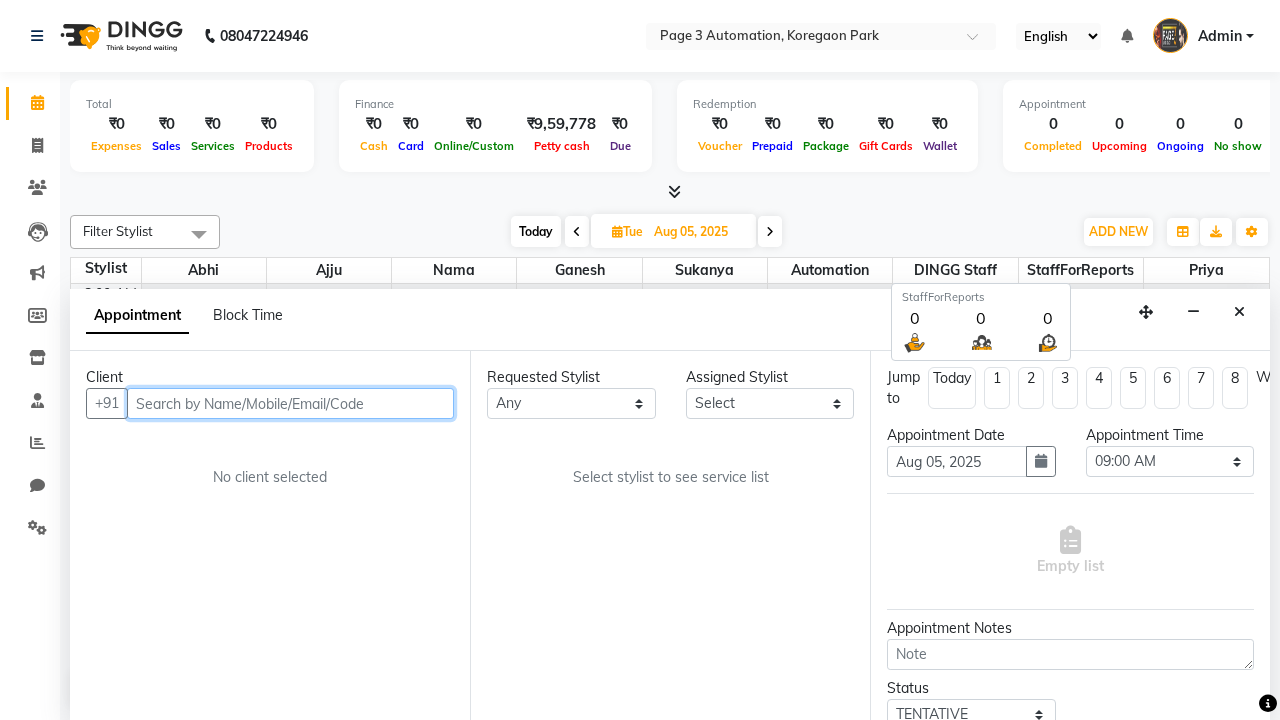 scroll, scrollTop: 1, scrollLeft: 0, axis: vertical 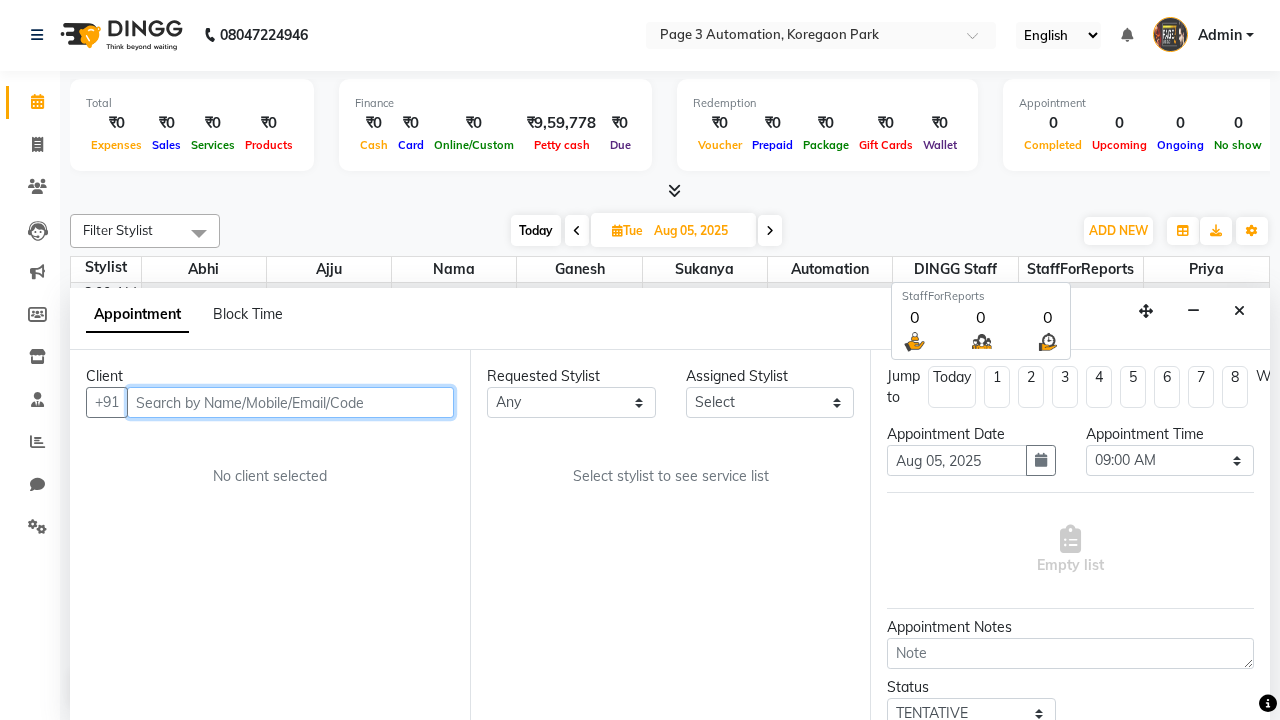 type on "8192346578" 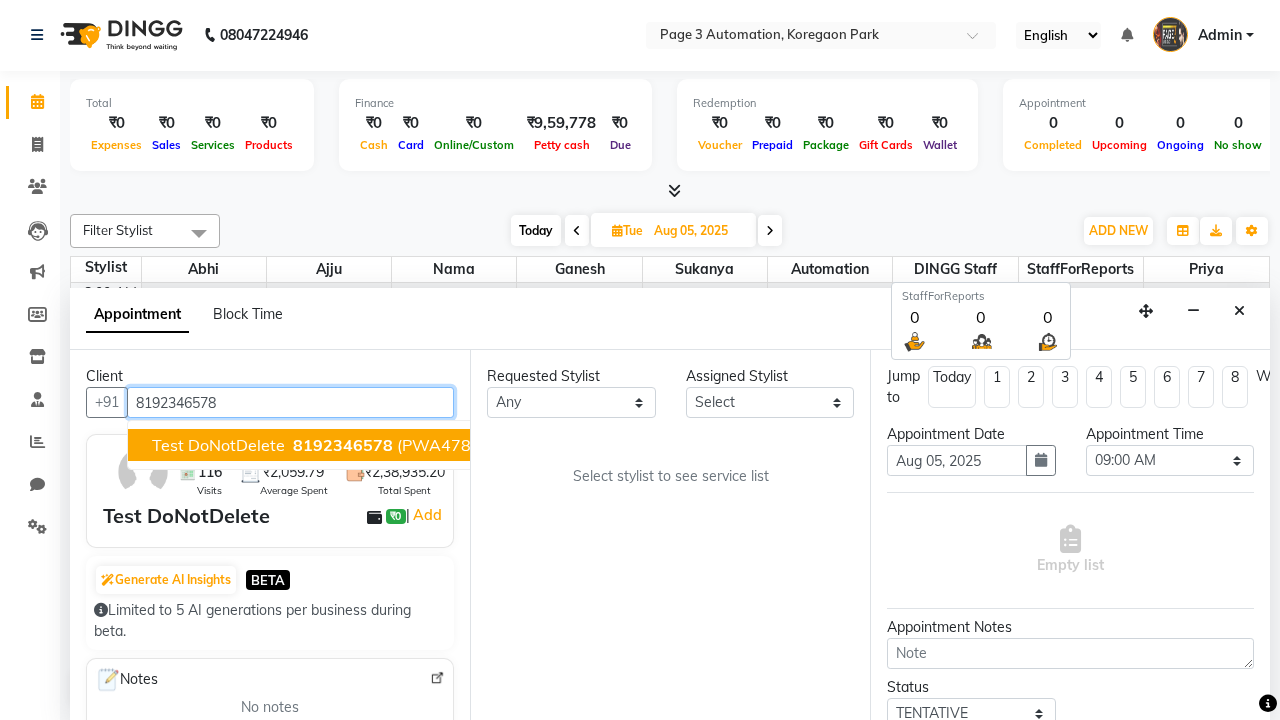 click on "8192346578" at bounding box center [343, 445] 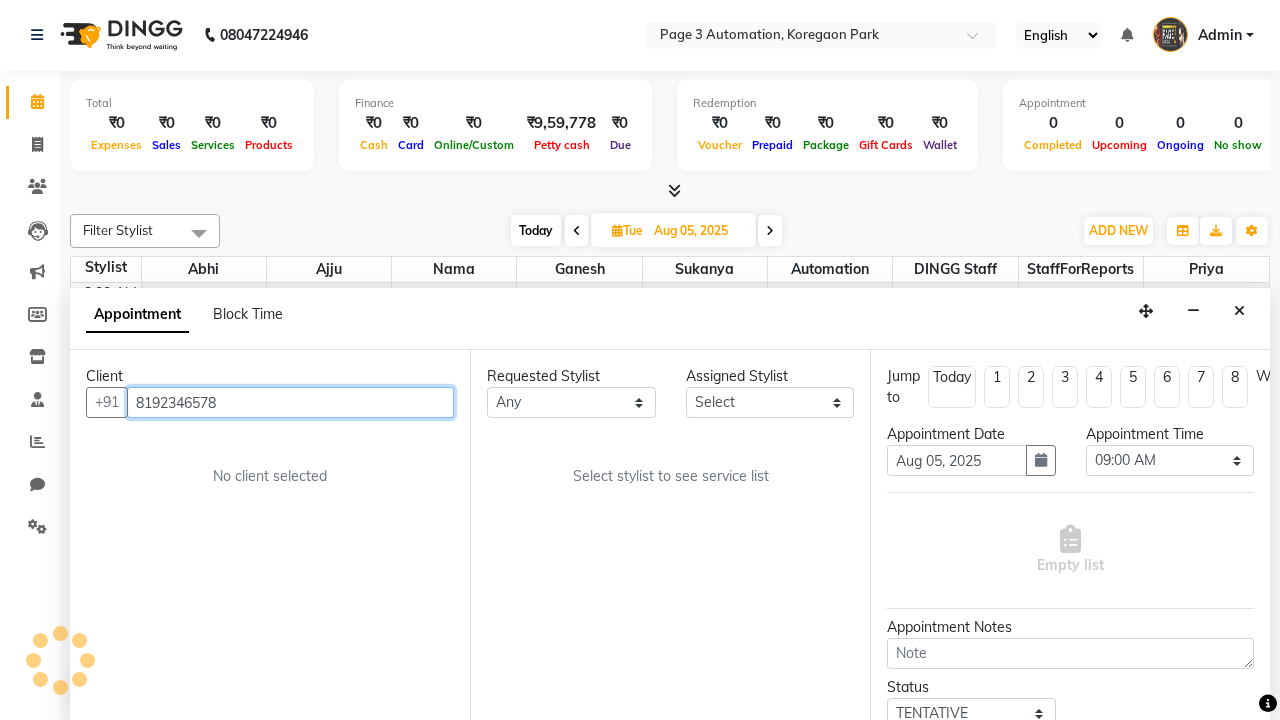 select on "711" 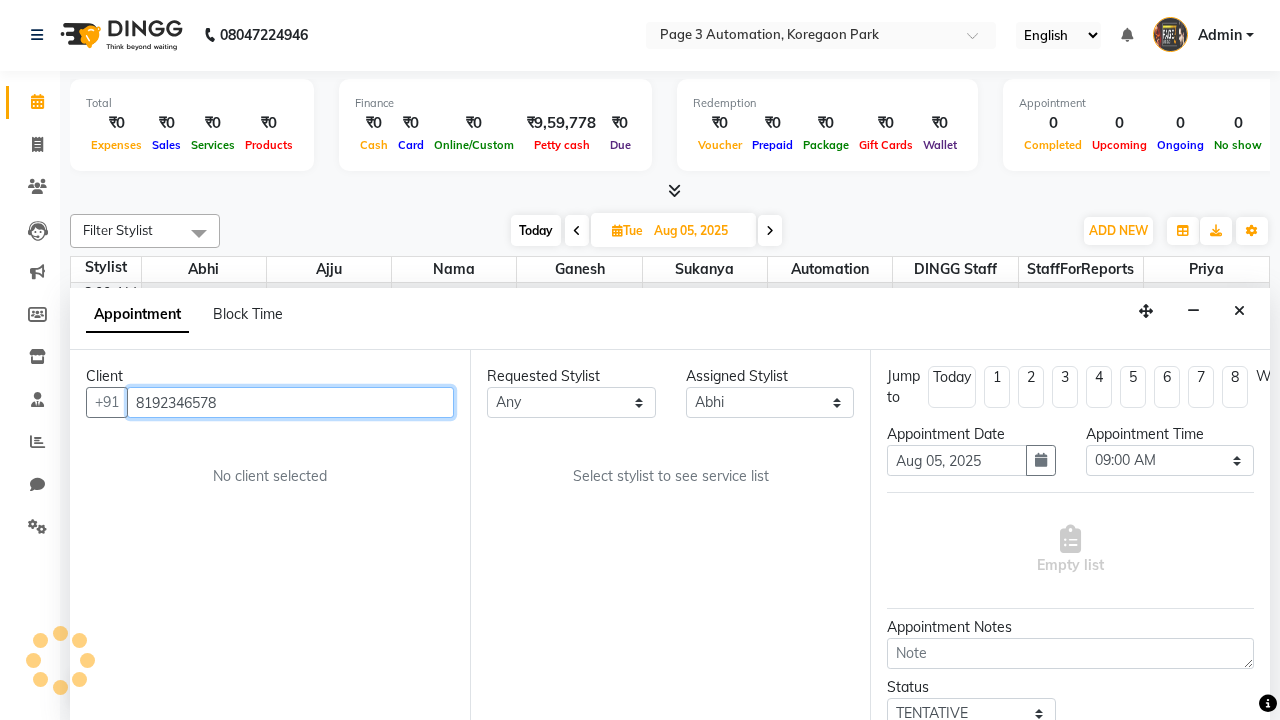 scroll, scrollTop: 0, scrollLeft: 0, axis: both 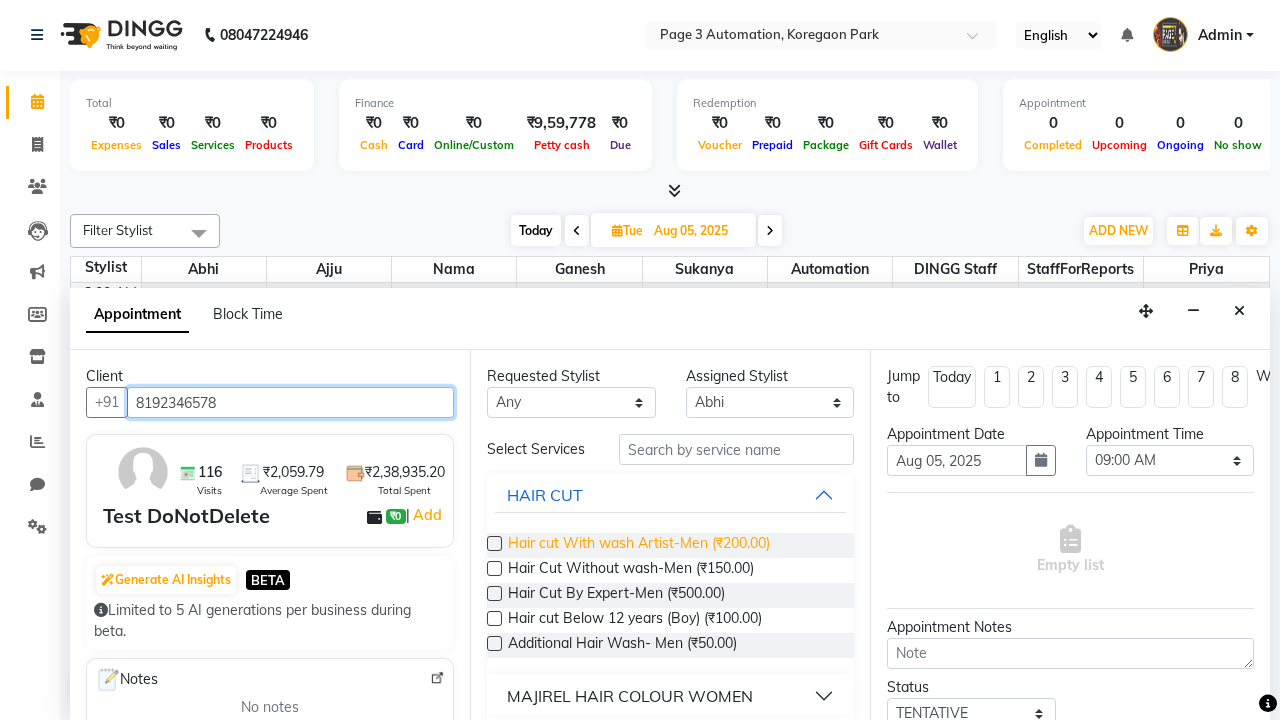 type on "8192346578" 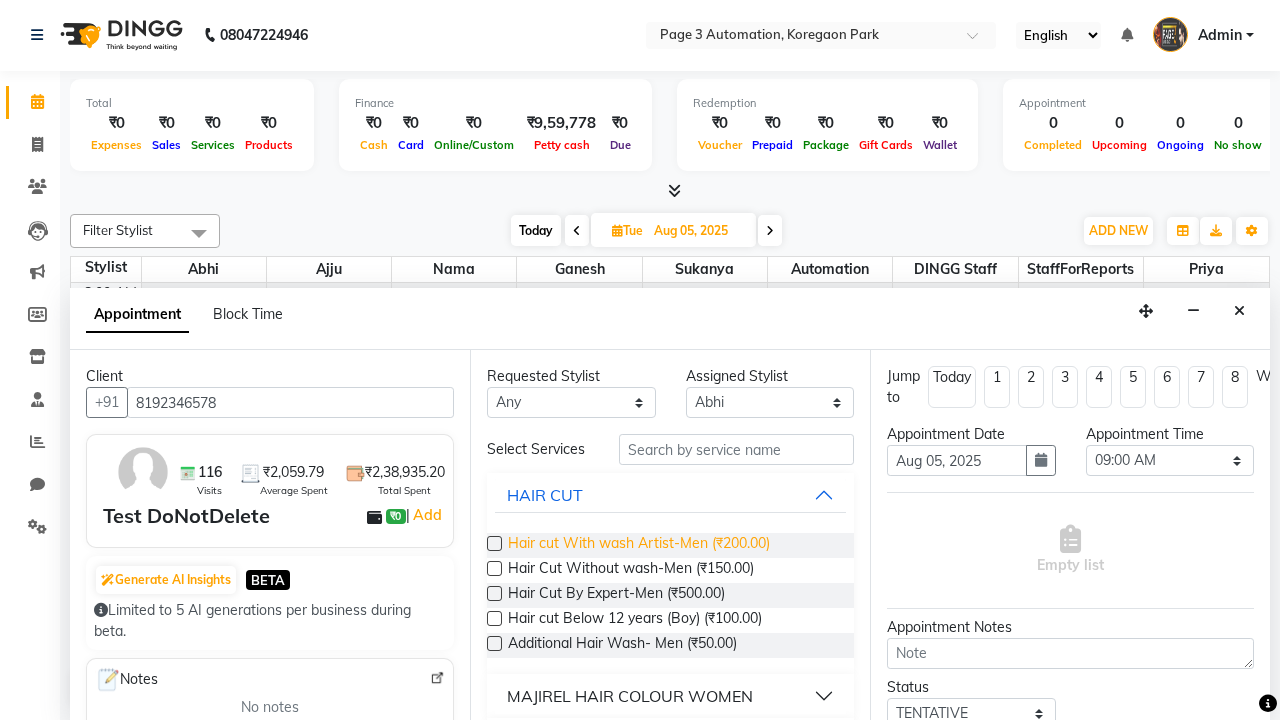 click on "Hair cut With wash Artist-Men (₹200.00)" at bounding box center [639, 545] 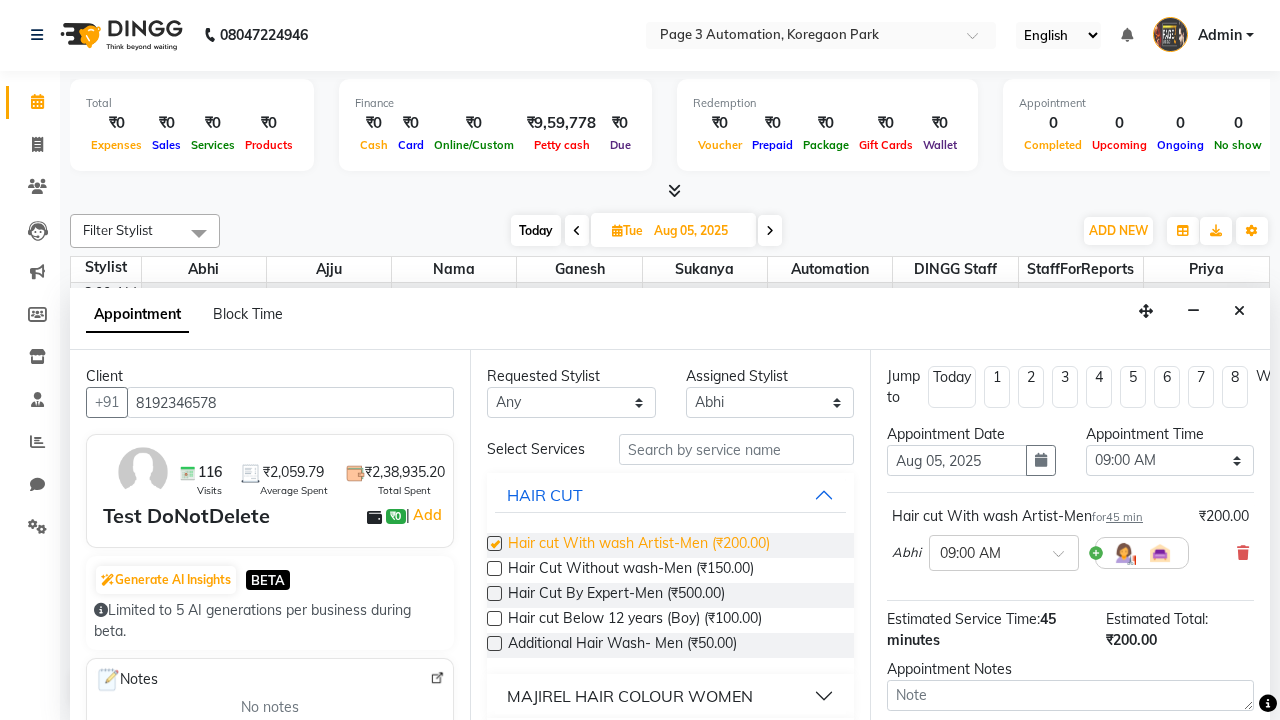 checkbox on "false" 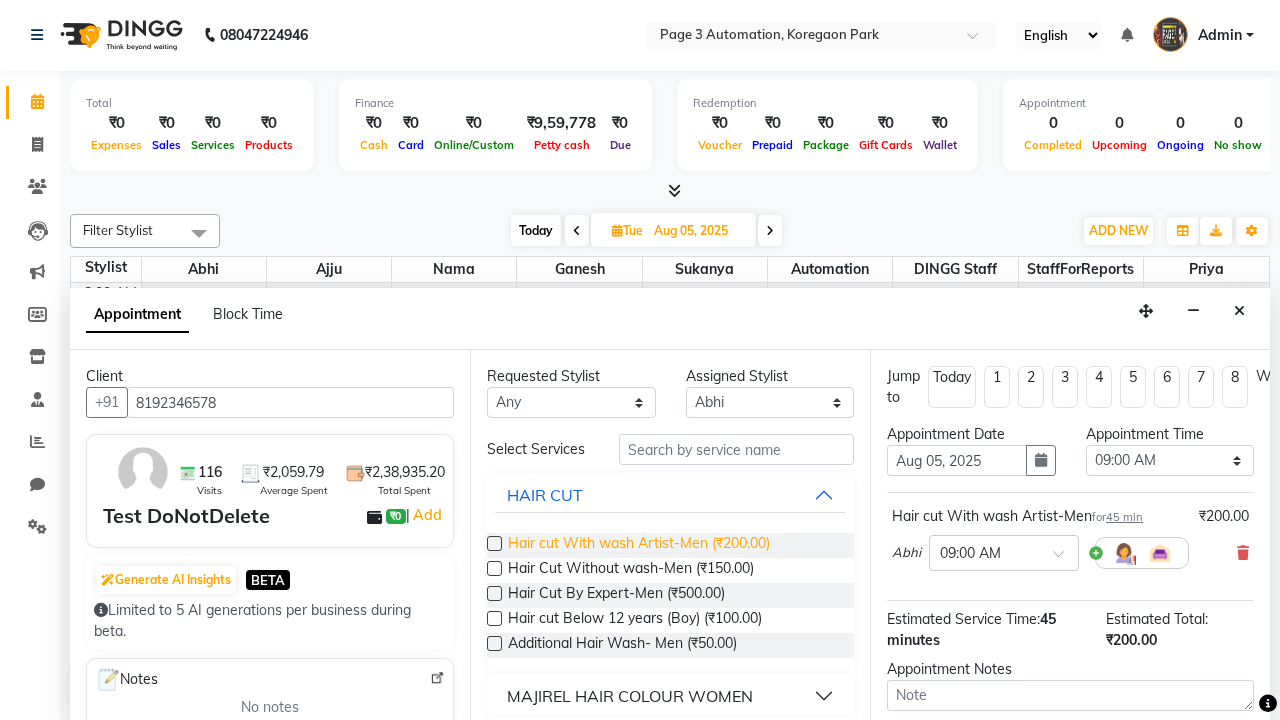 select on "585" 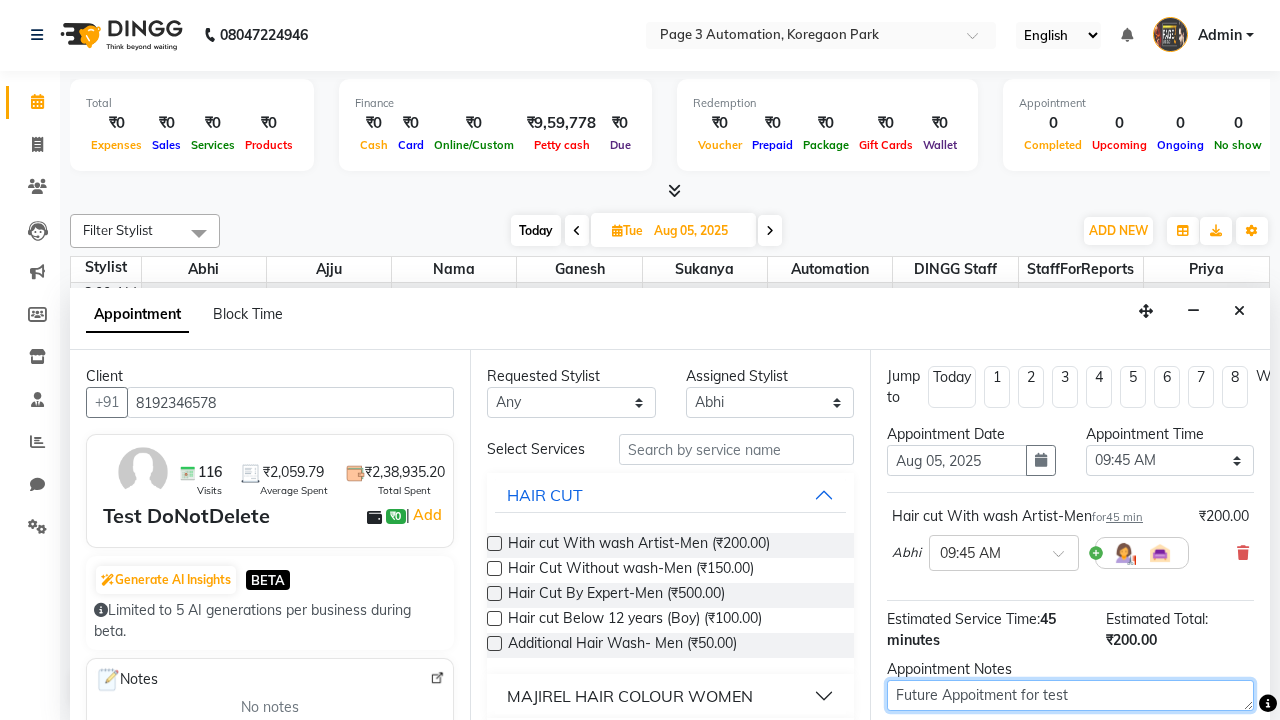 type on "Future Appoitment for test" 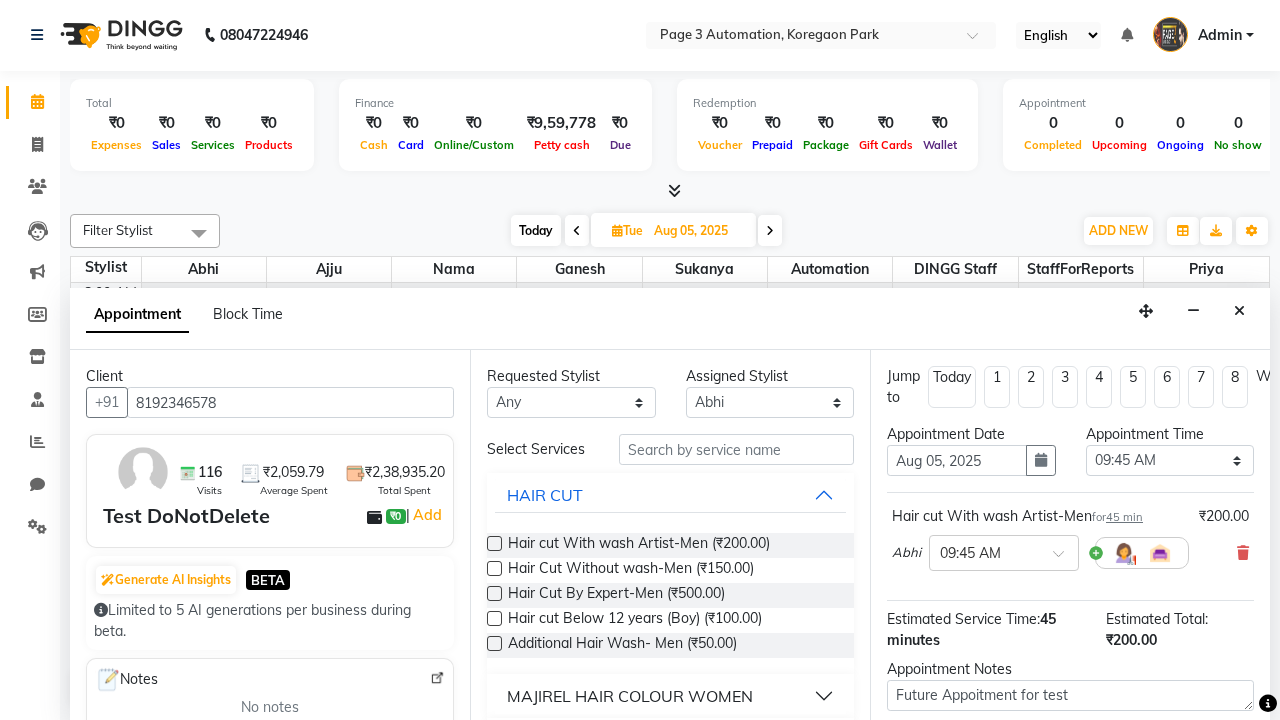 click at bounding box center [1097, 822] 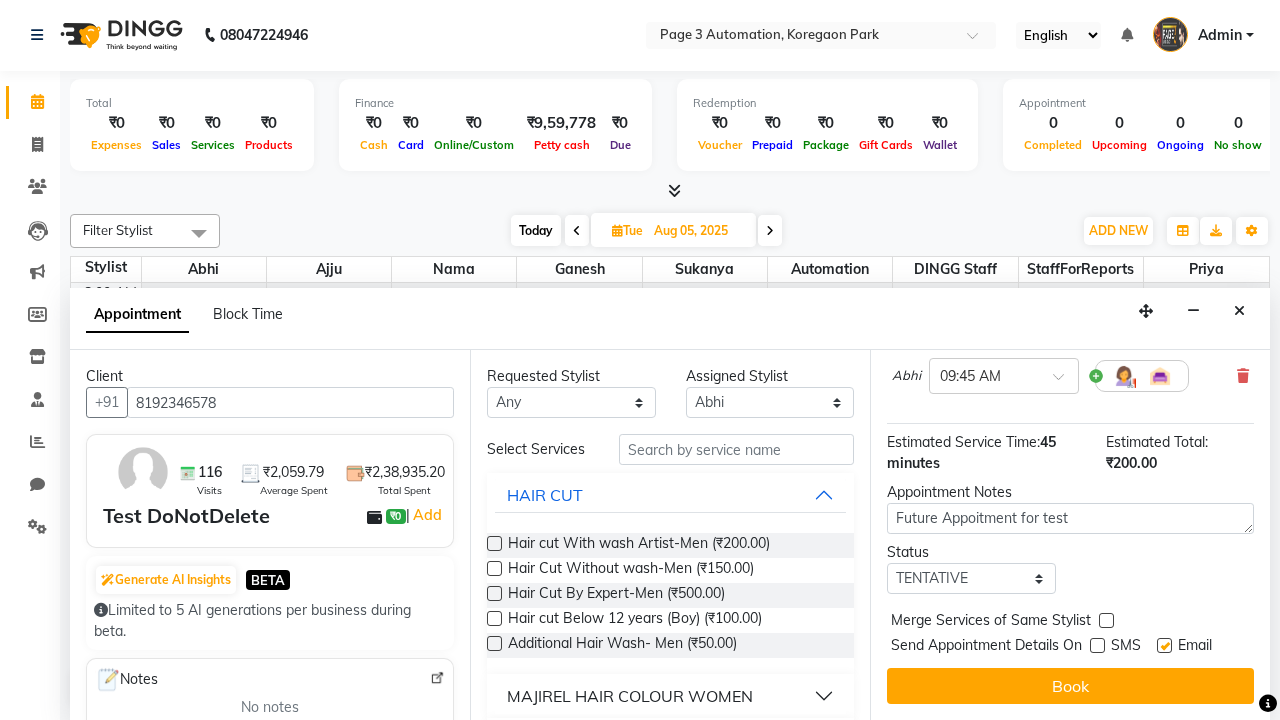 click at bounding box center (1164, 645) 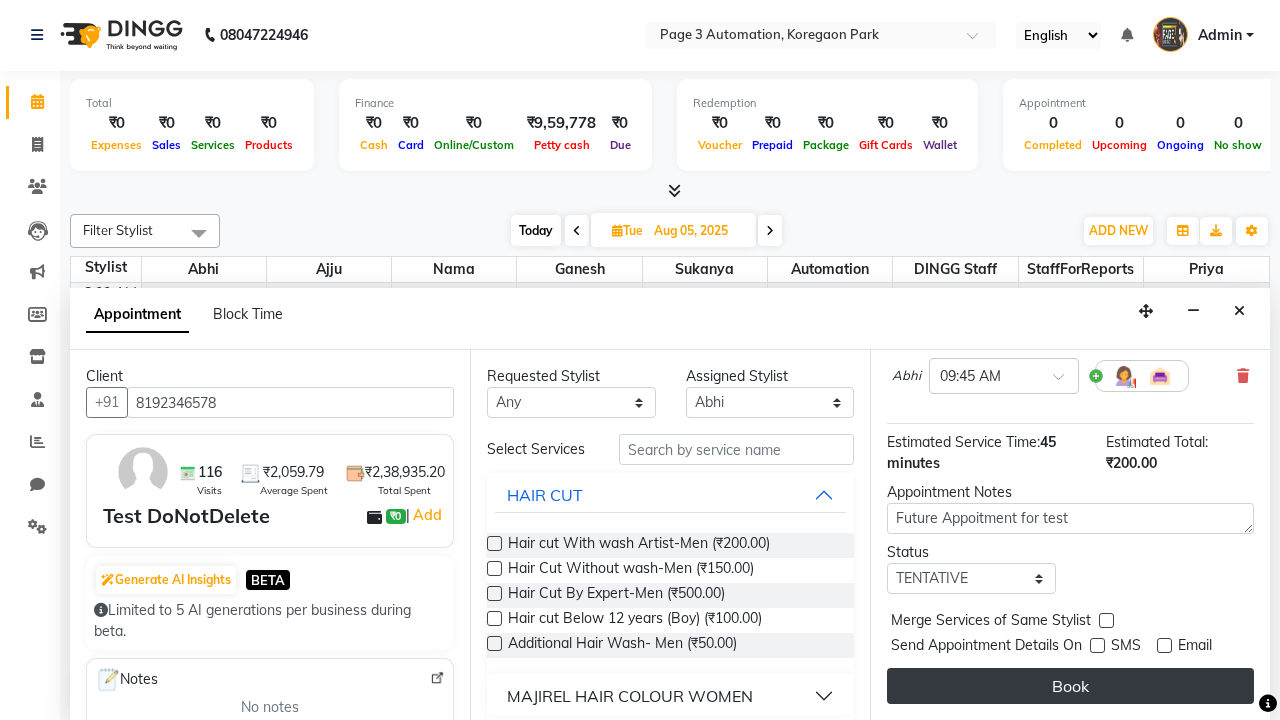 click on "Book" at bounding box center (1070, 686) 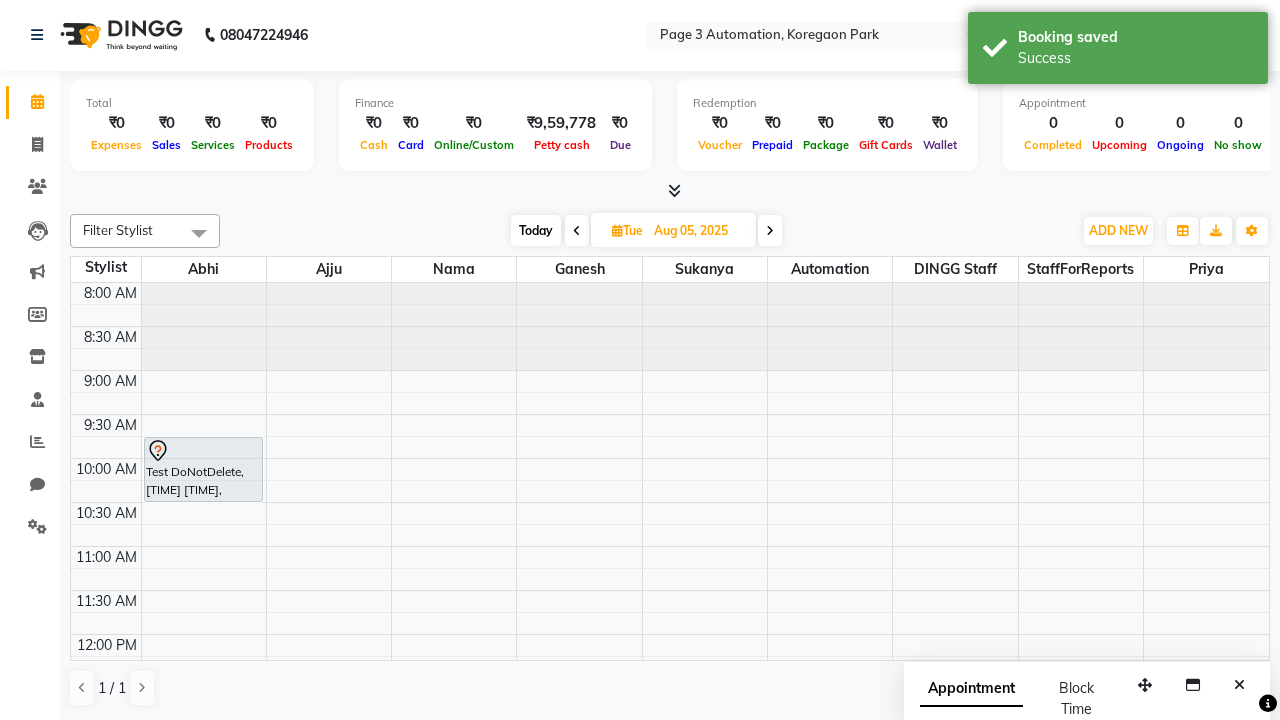 scroll, scrollTop: 0, scrollLeft: 0, axis: both 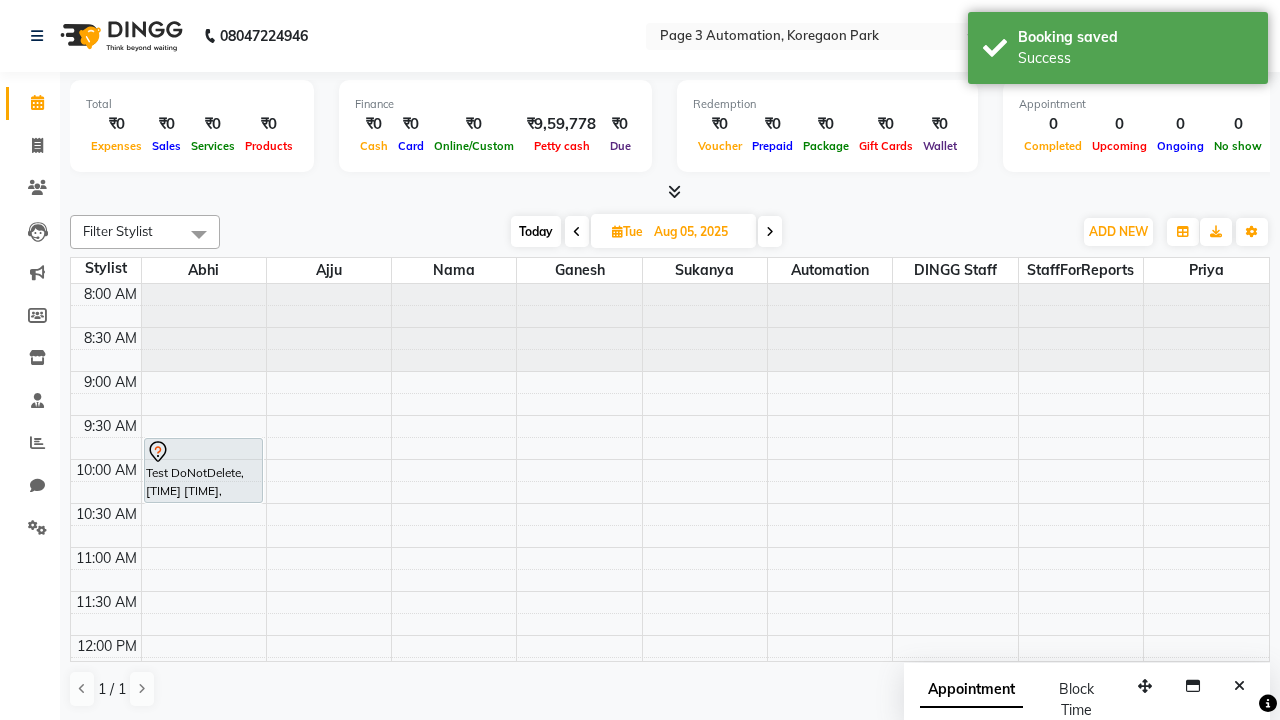 click on "Success" at bounding box center [1135, 58] 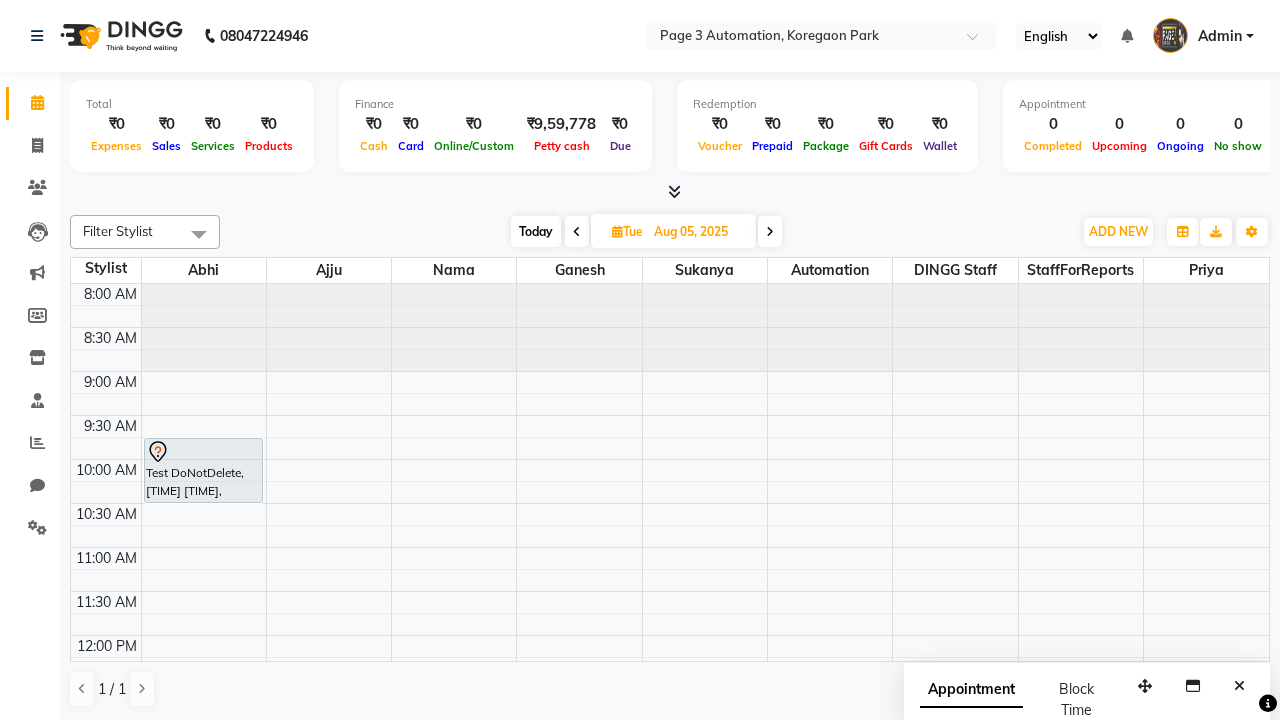 click at bounding box center (199, 234) 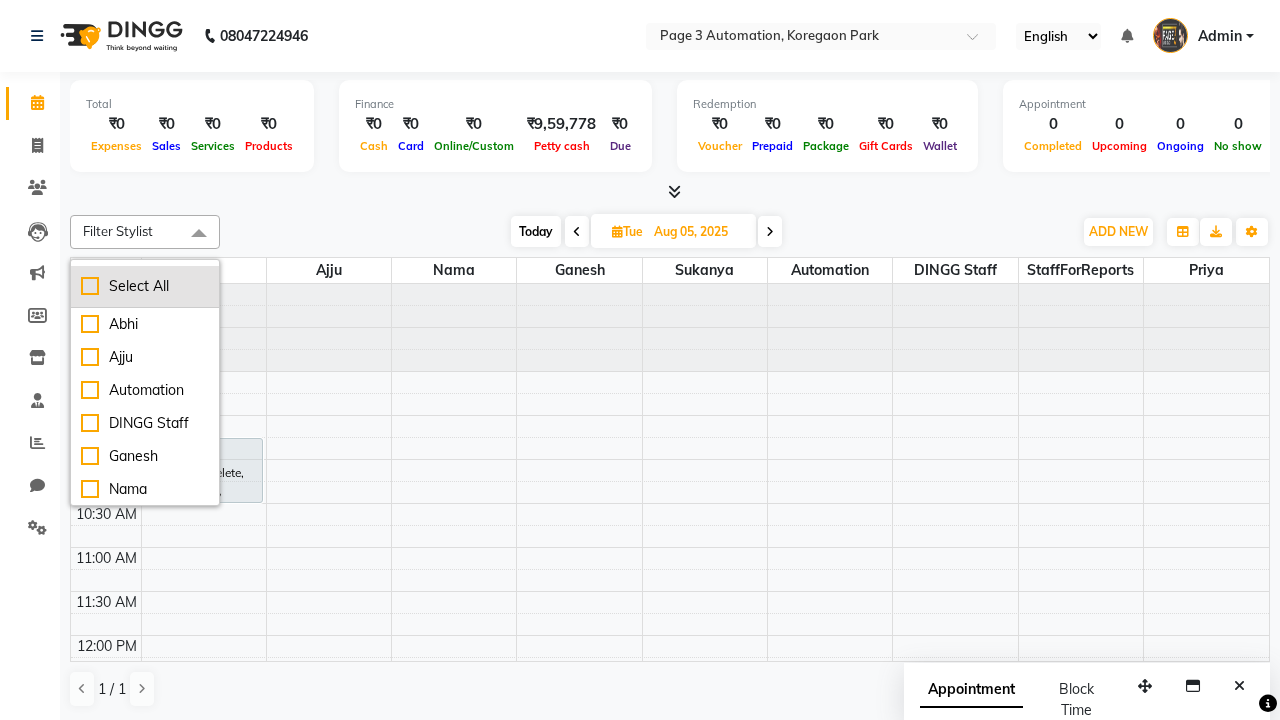 click on "Select All" at bounding box center [145, 286] 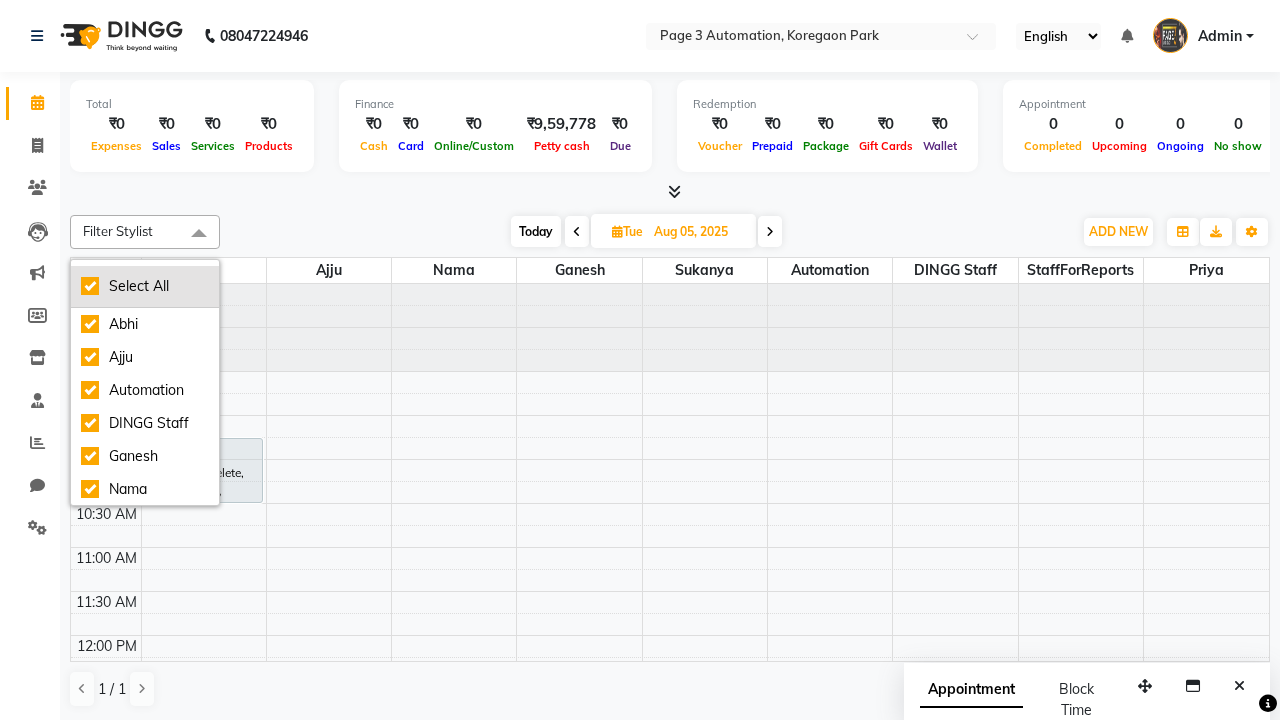 checkbox on "true" 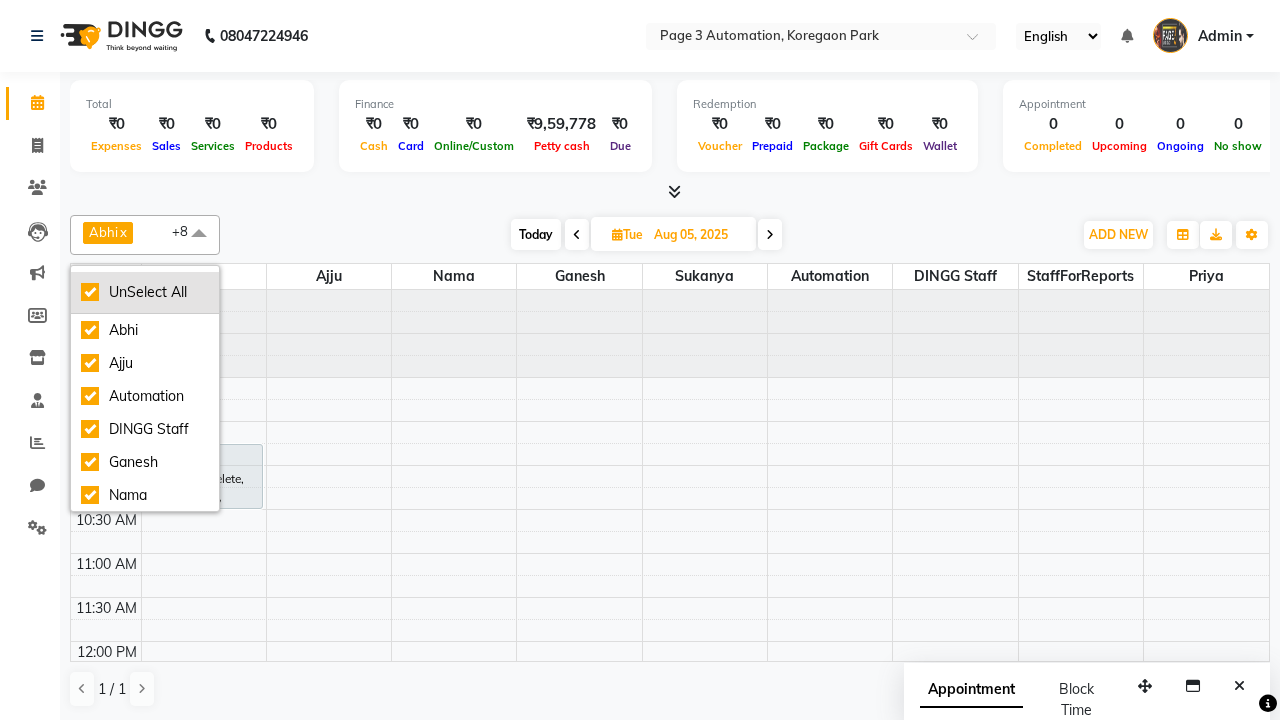 click on "UnSelect All" at bounding box center (145, 292) 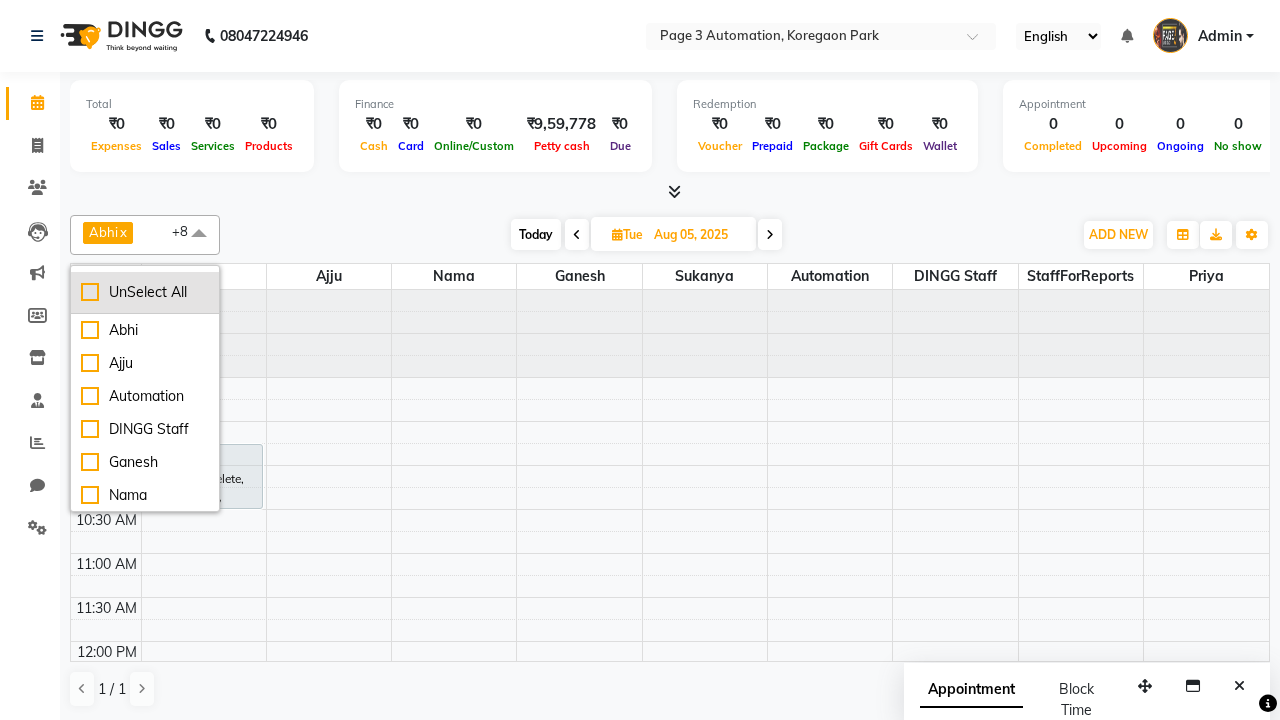checkbox on "false" 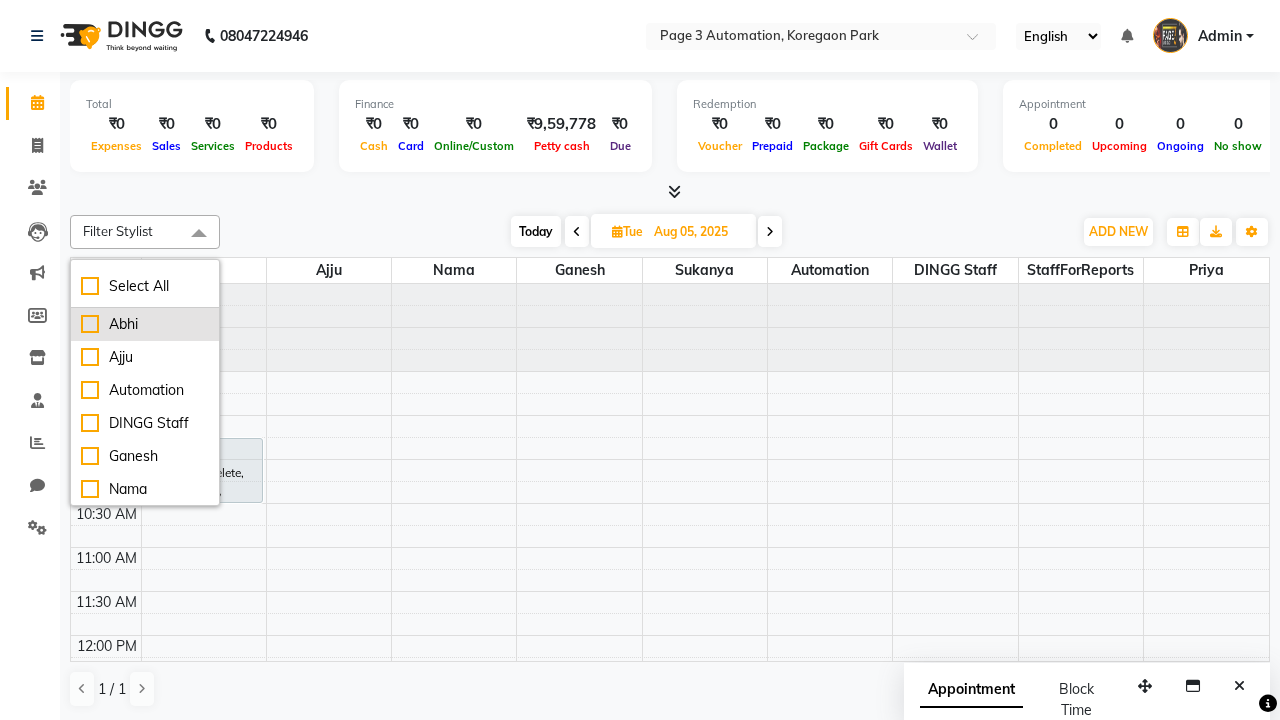 click on "Abhi" at bounding box center (145, 324) 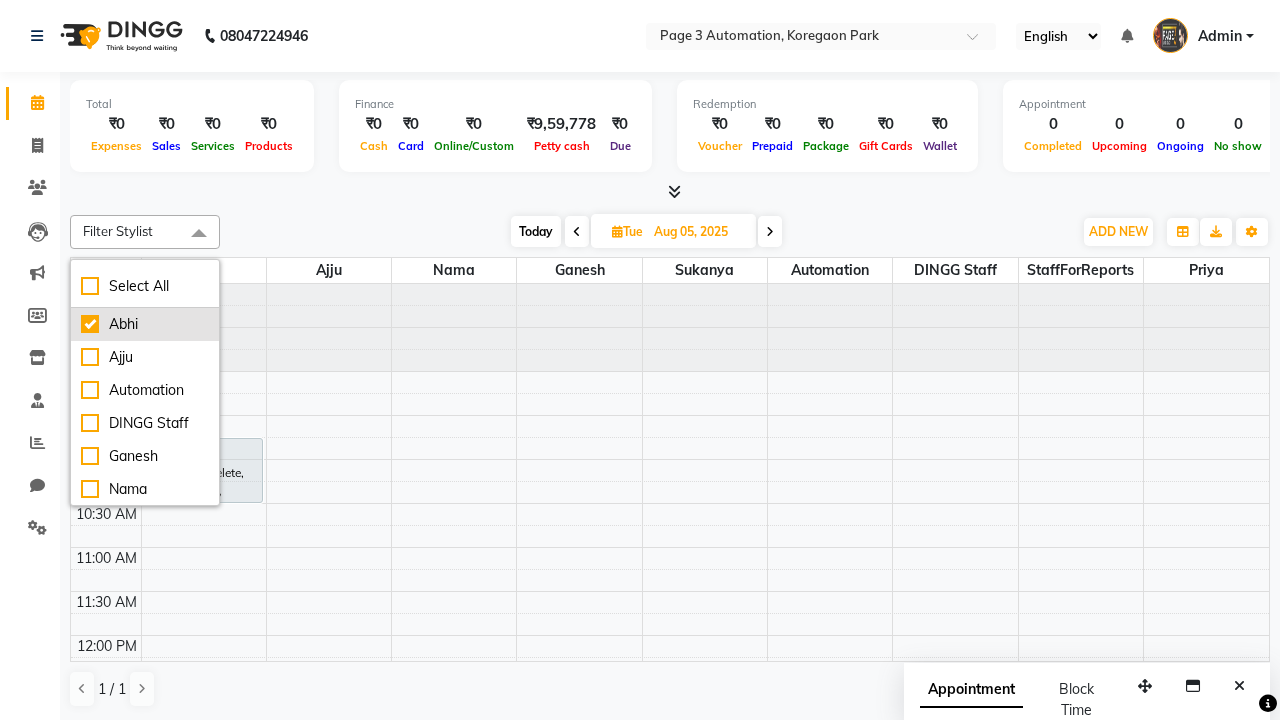 checkbox on "true" 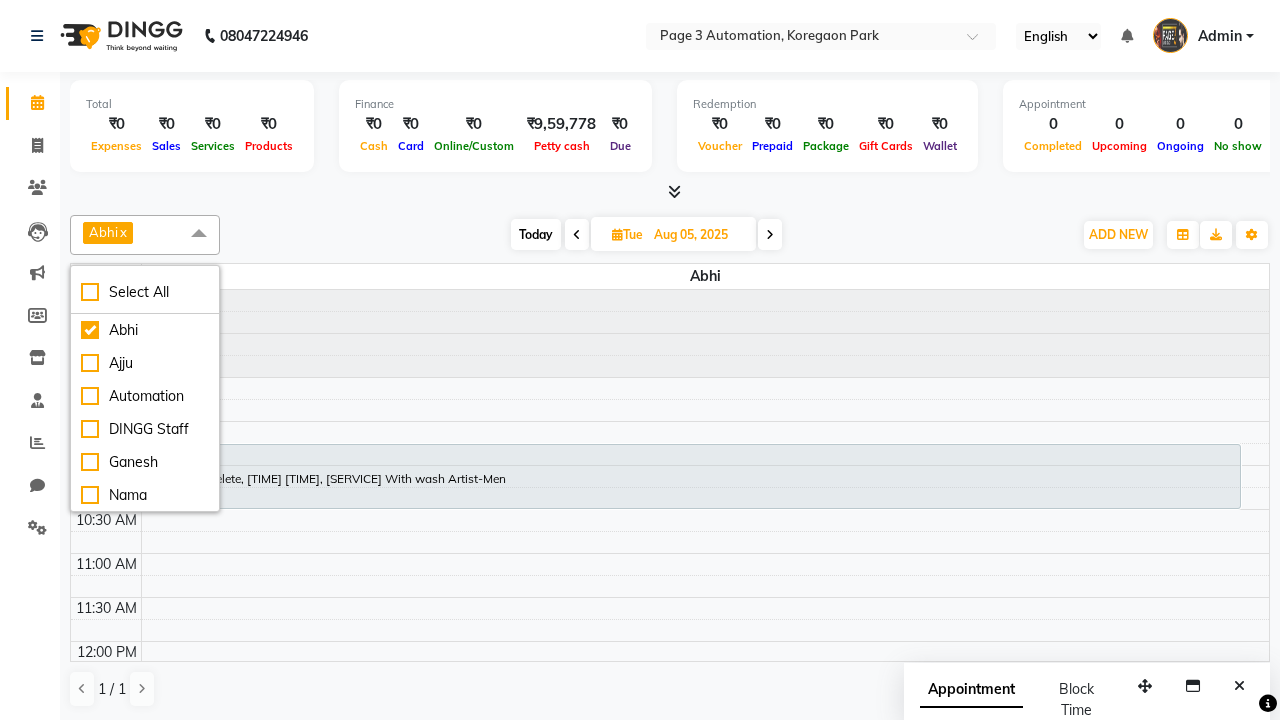 click at bounding box center (199, 234) 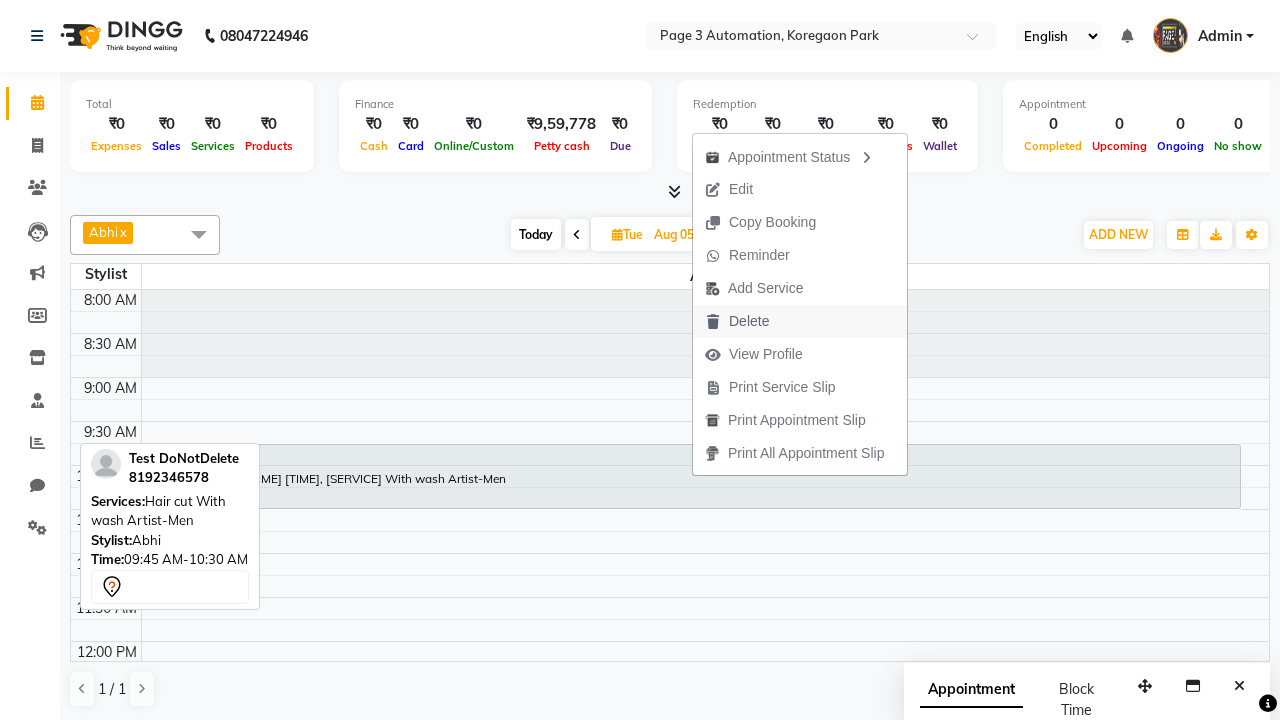 click on "Delete" at bounding box center [800, 321] 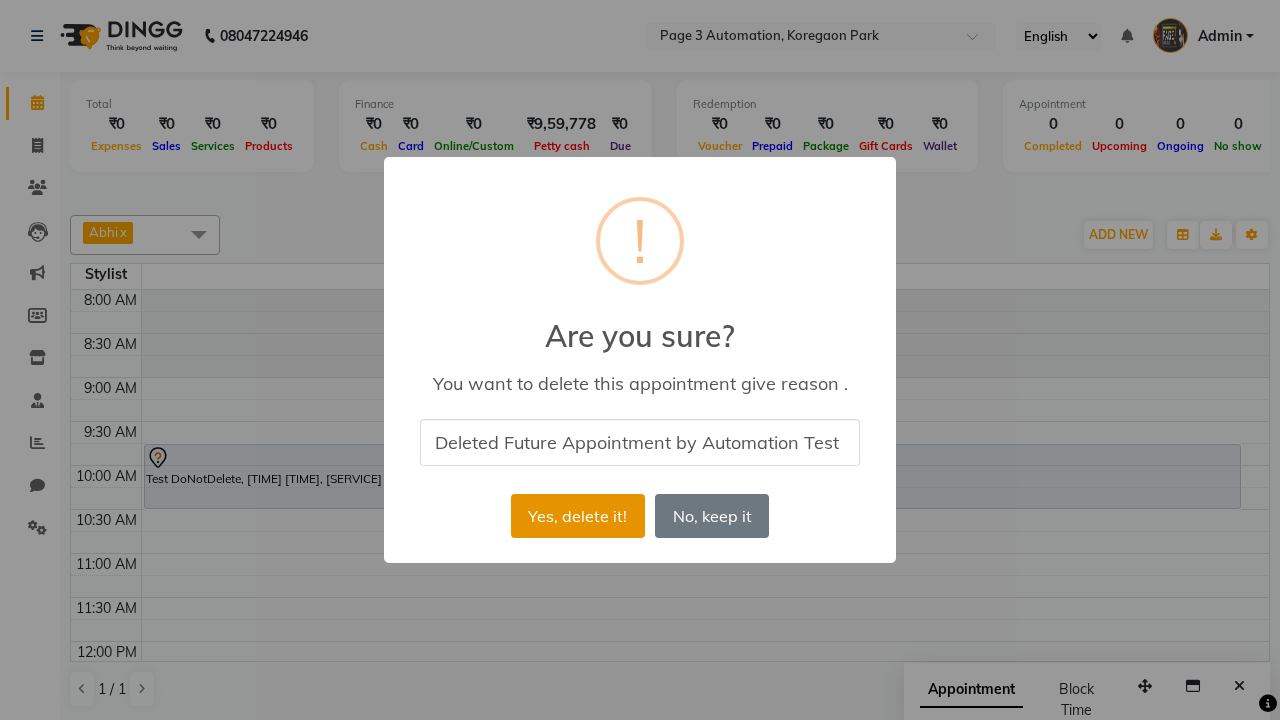 type on "Deleted Future Appointment by Automation Test" 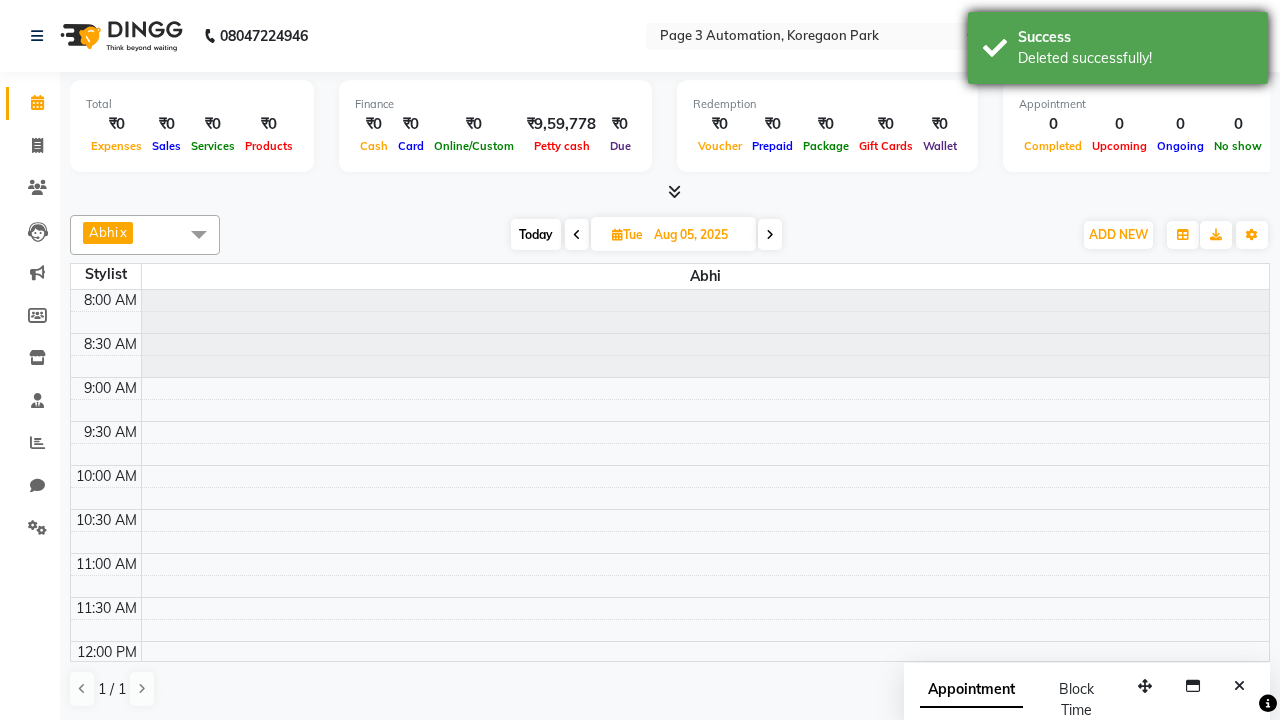 click on "Deleted successfully!" at bounding box center (1135, 58) 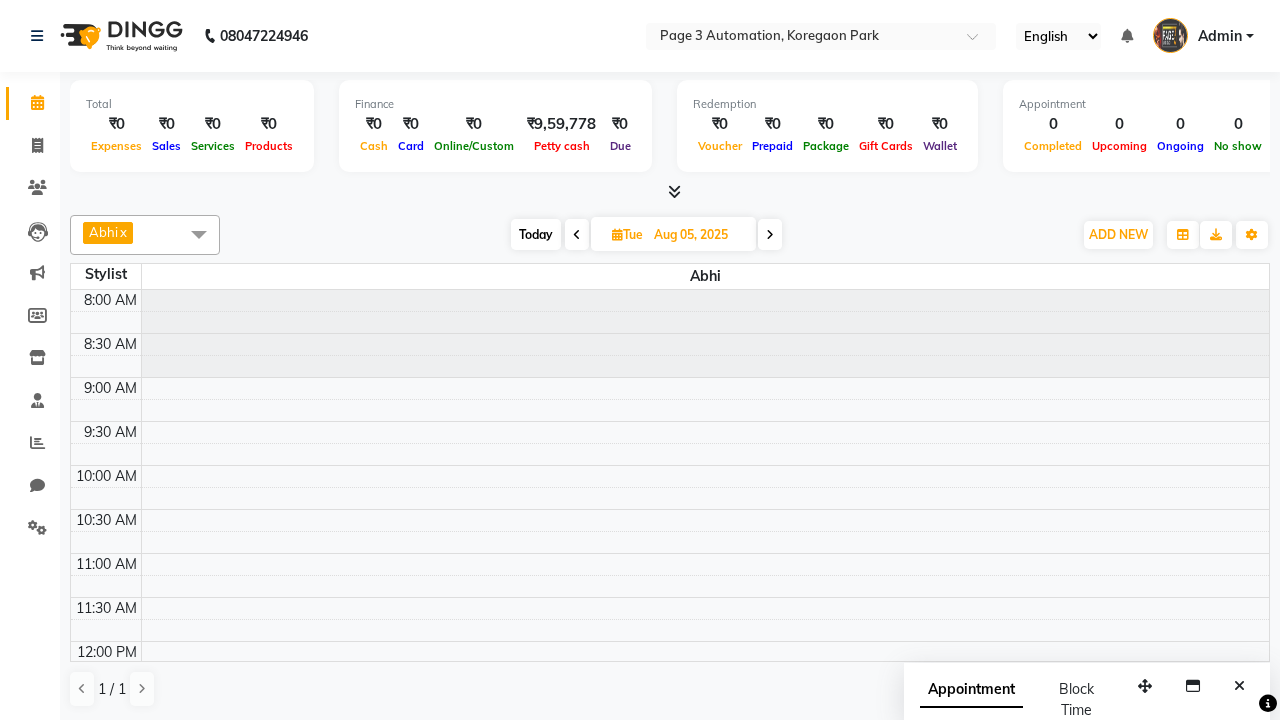 click at bounding box center [199, 234] 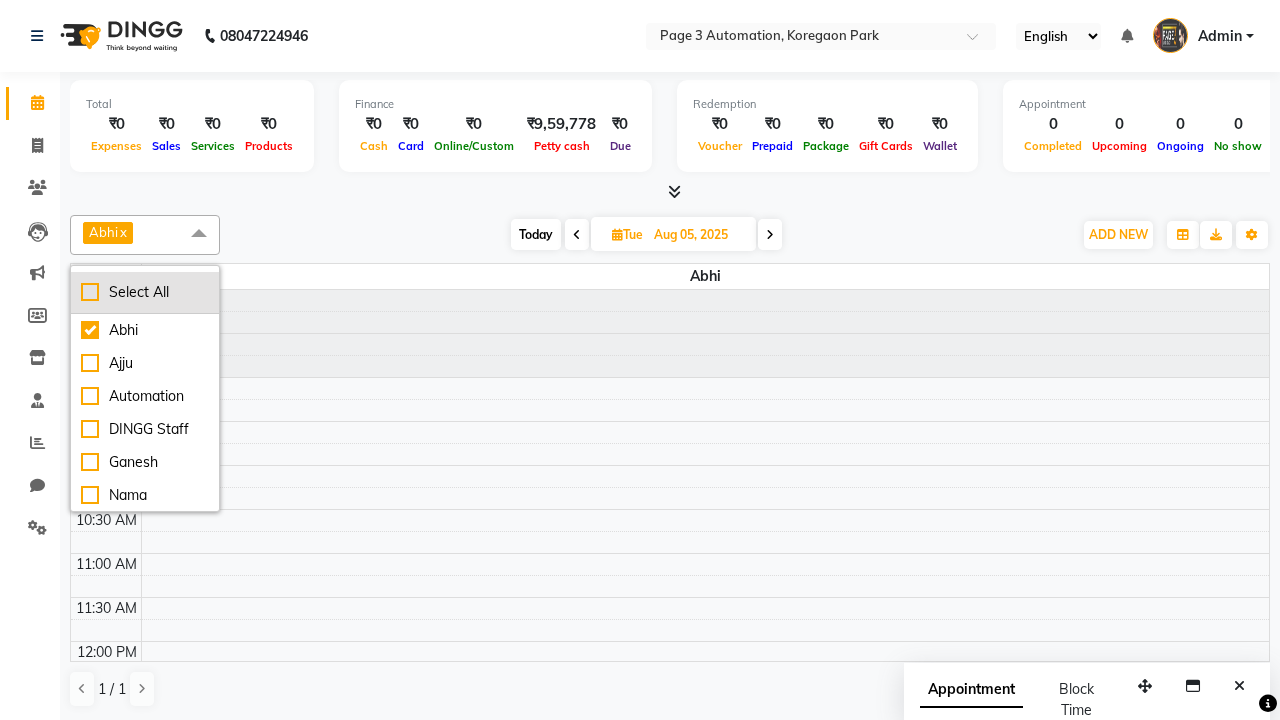 click on "Select All" at bounding box center [145, 292] 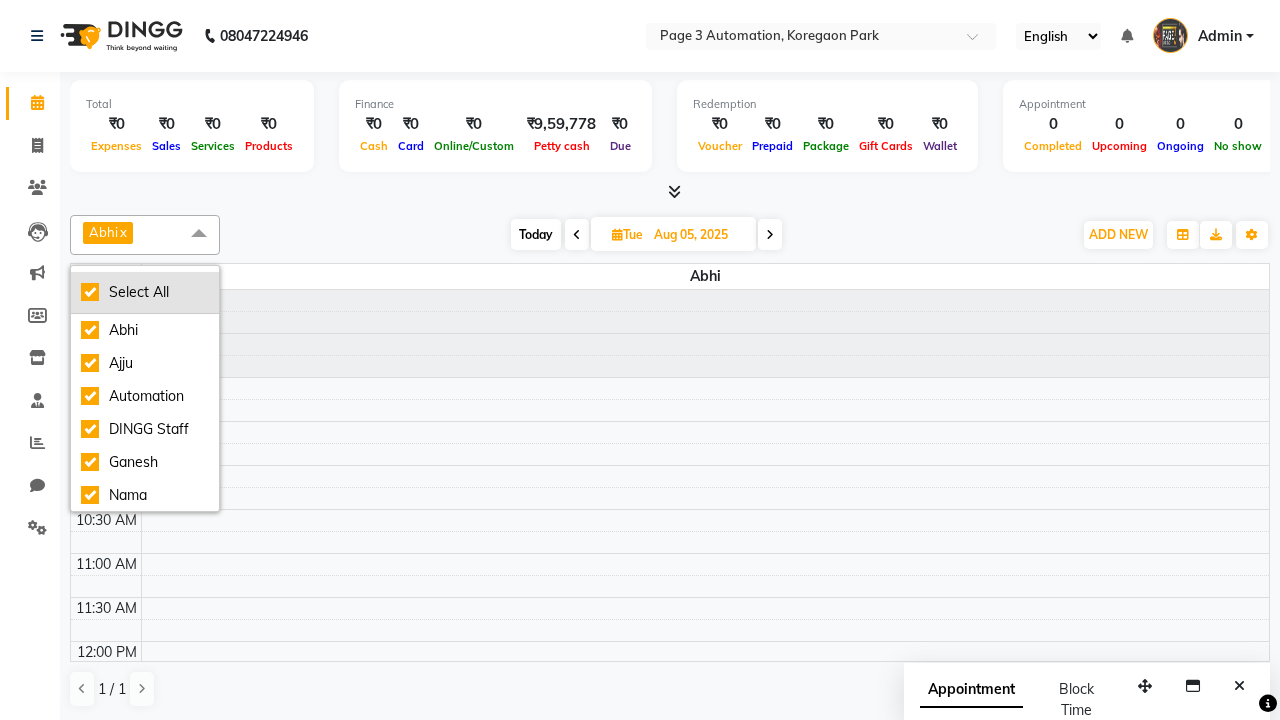 checkbox on "true" 